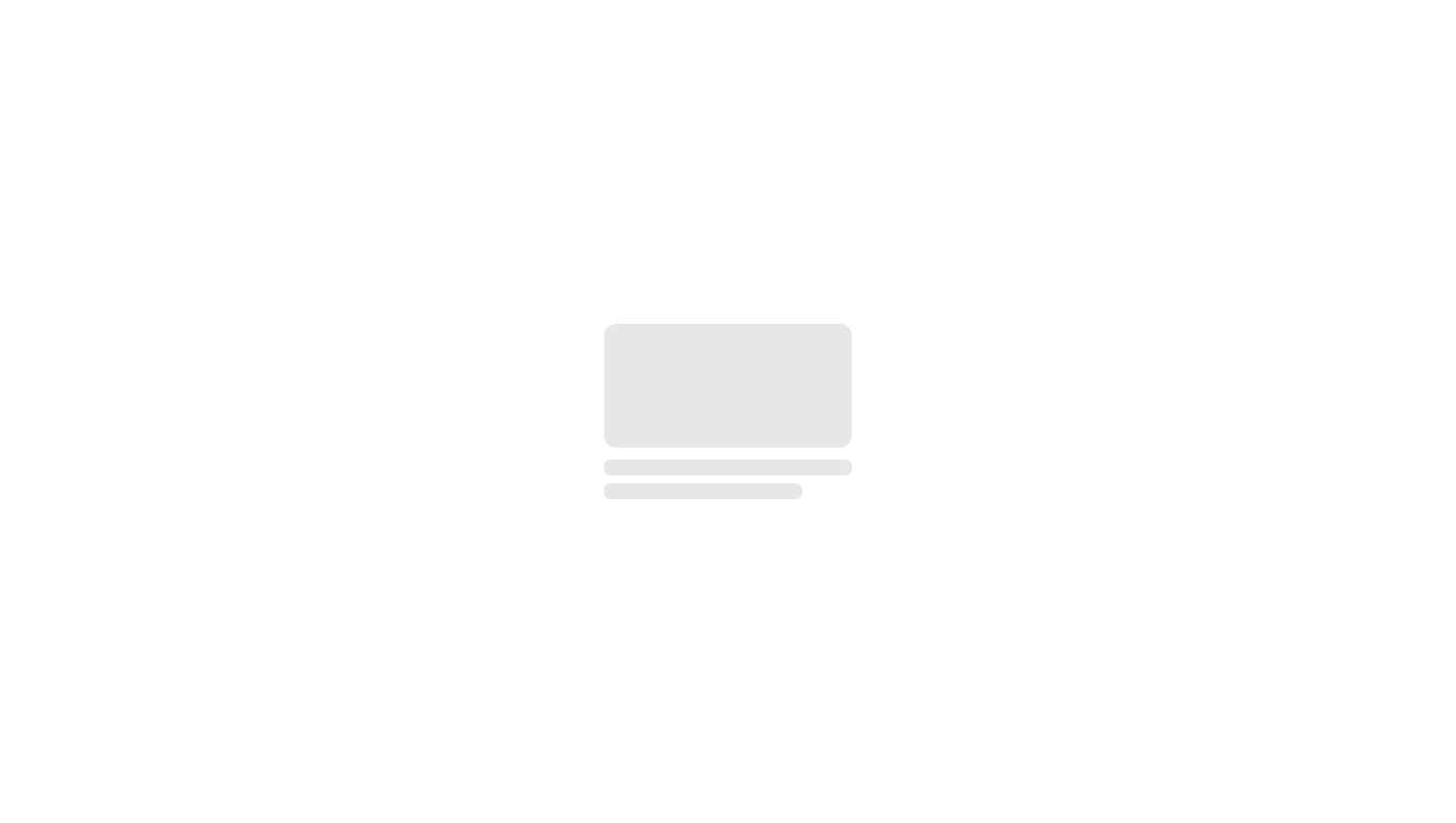 scroll, scrollTop: 0, scrollLeft: 0, axis: both 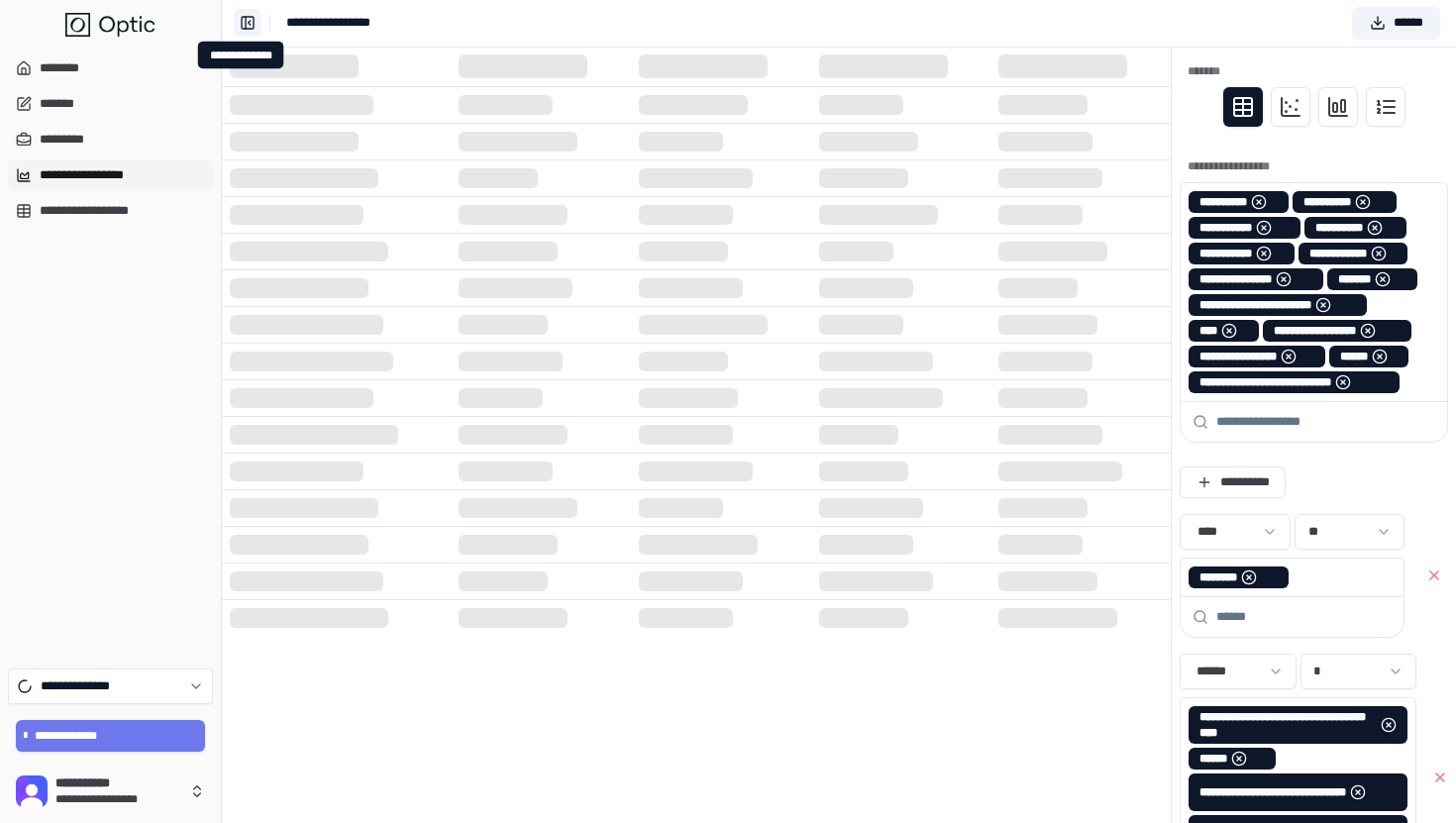 click on "**********" at bounding box center [248, 23] 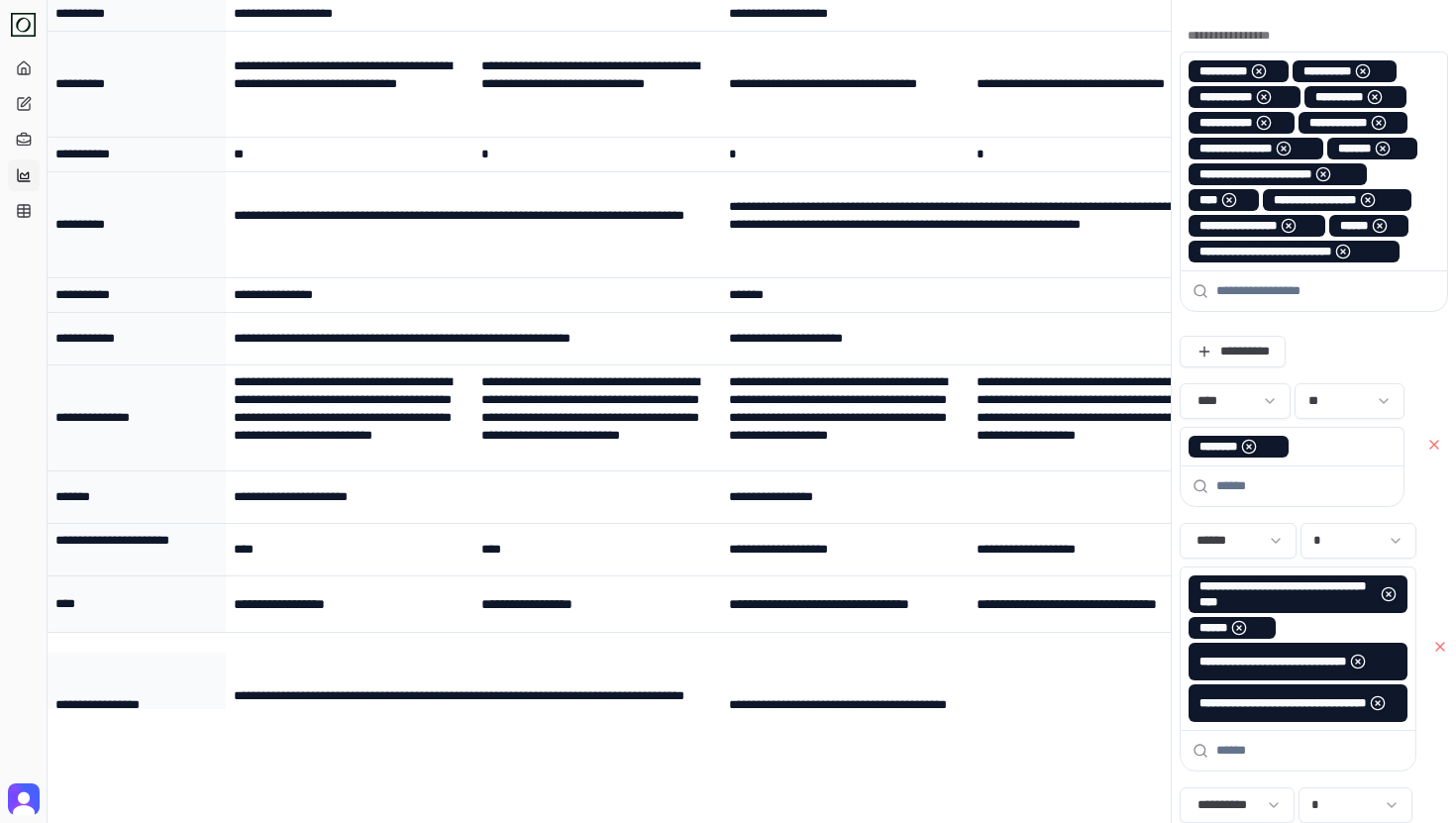 scroll, scrollTop: 207, scrollLeft: 0, axis: vertical 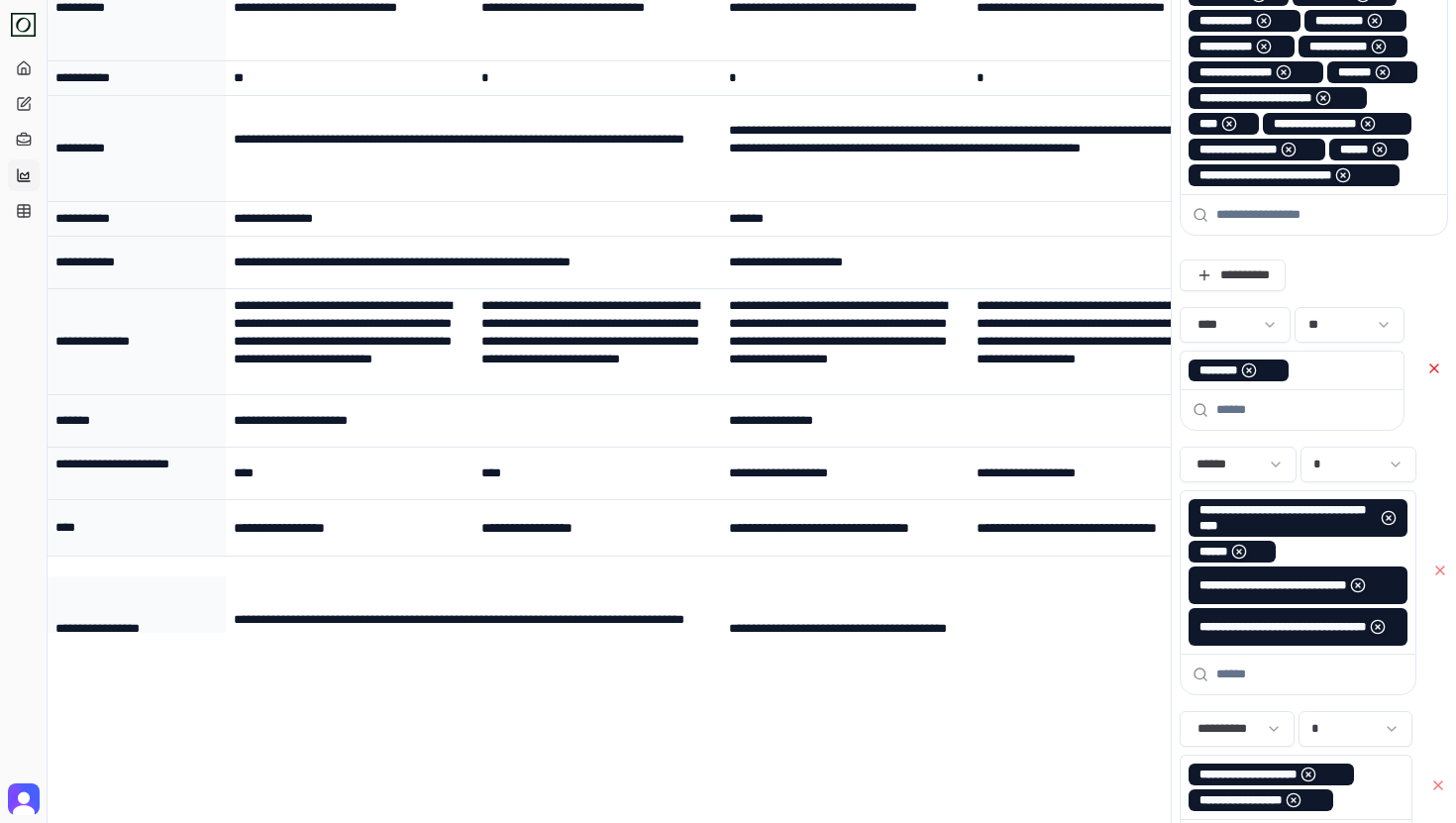 click at bounding box center (1434, 368) 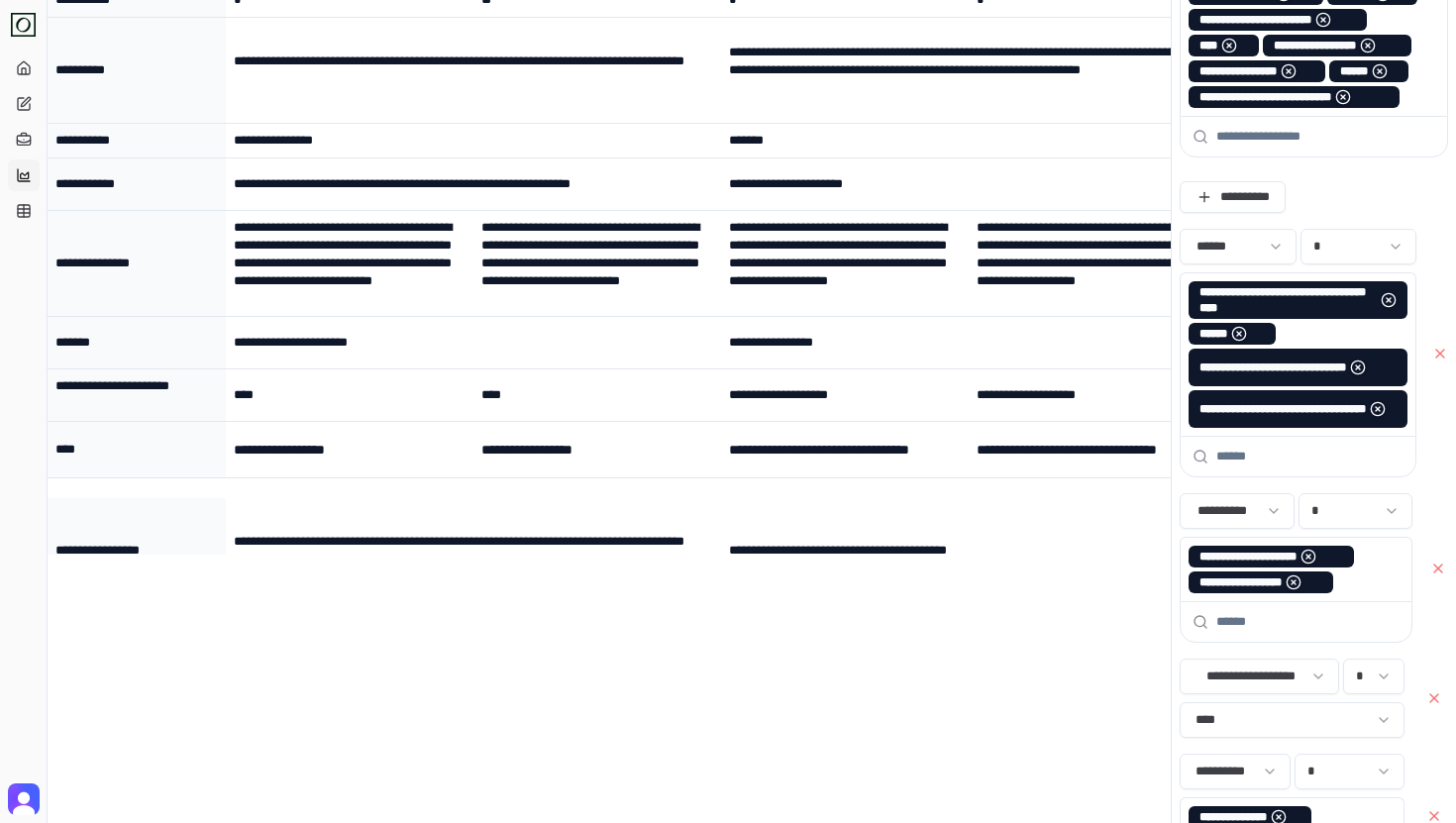 scroll, scrollTop: 484, scrollLeft: 0, axis: vertical 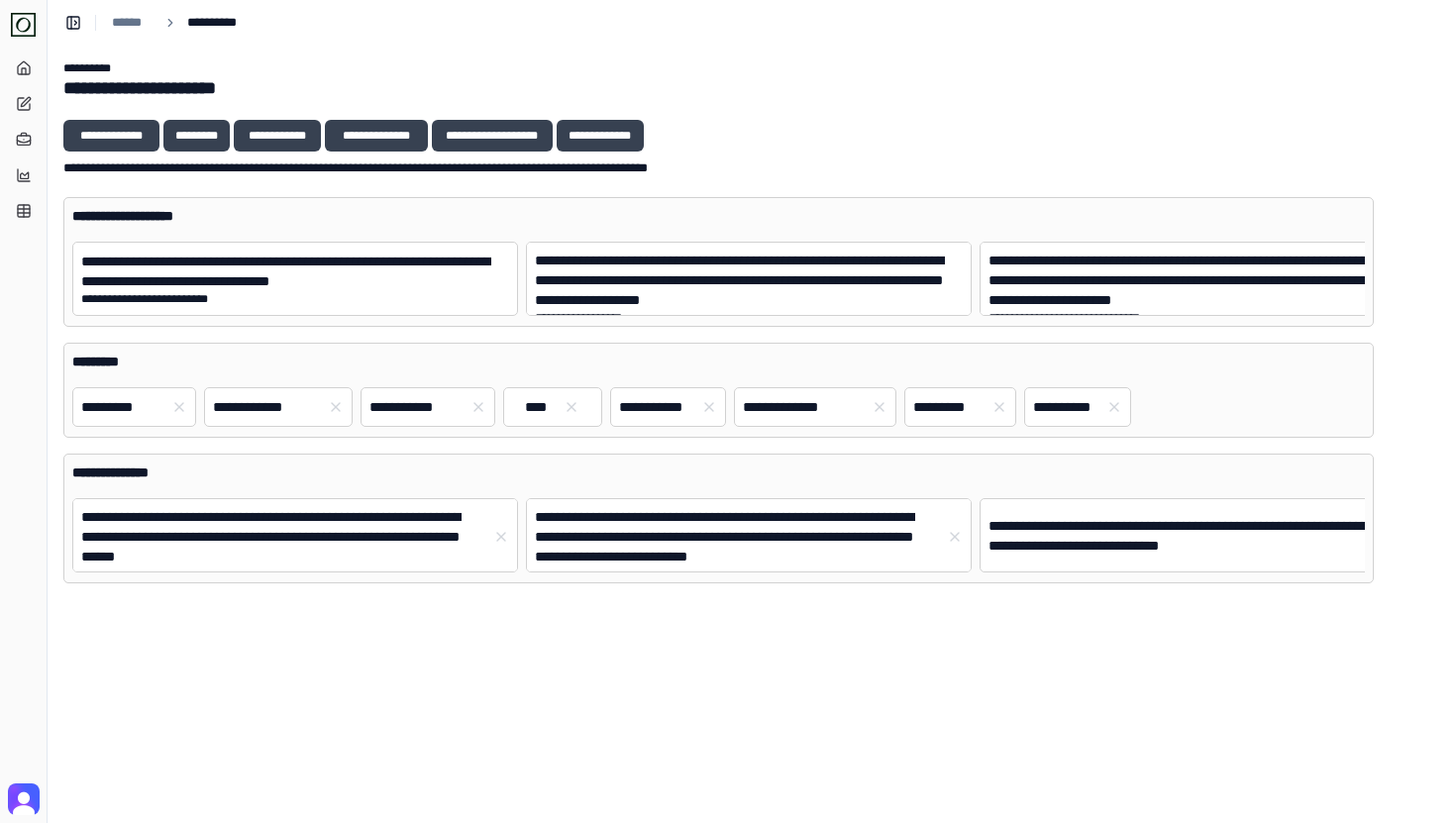 click on "**********" at bounding box center (752, 434) 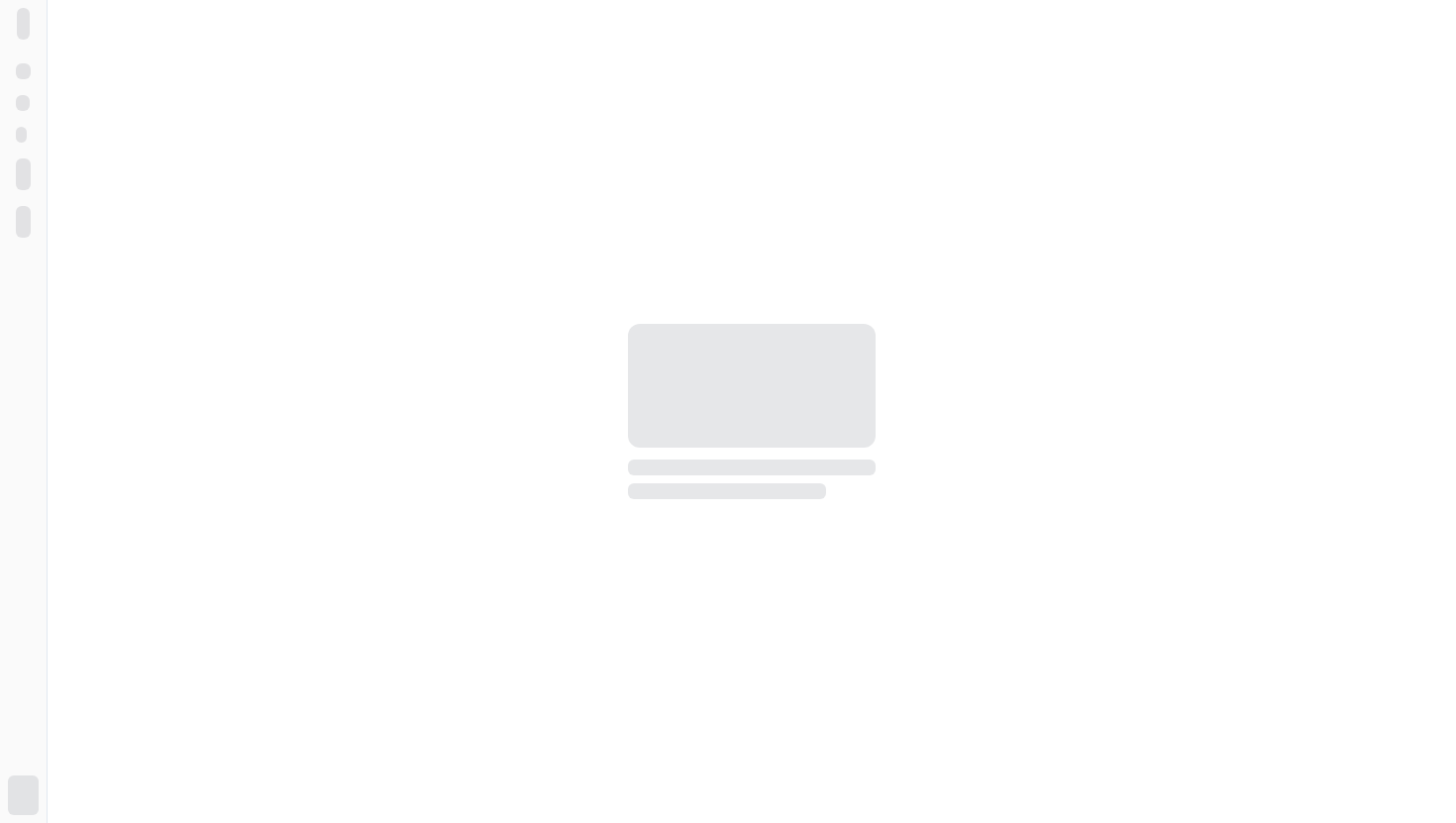 scroll, scrollTop: 0, scrollLeft: 0, axis: both 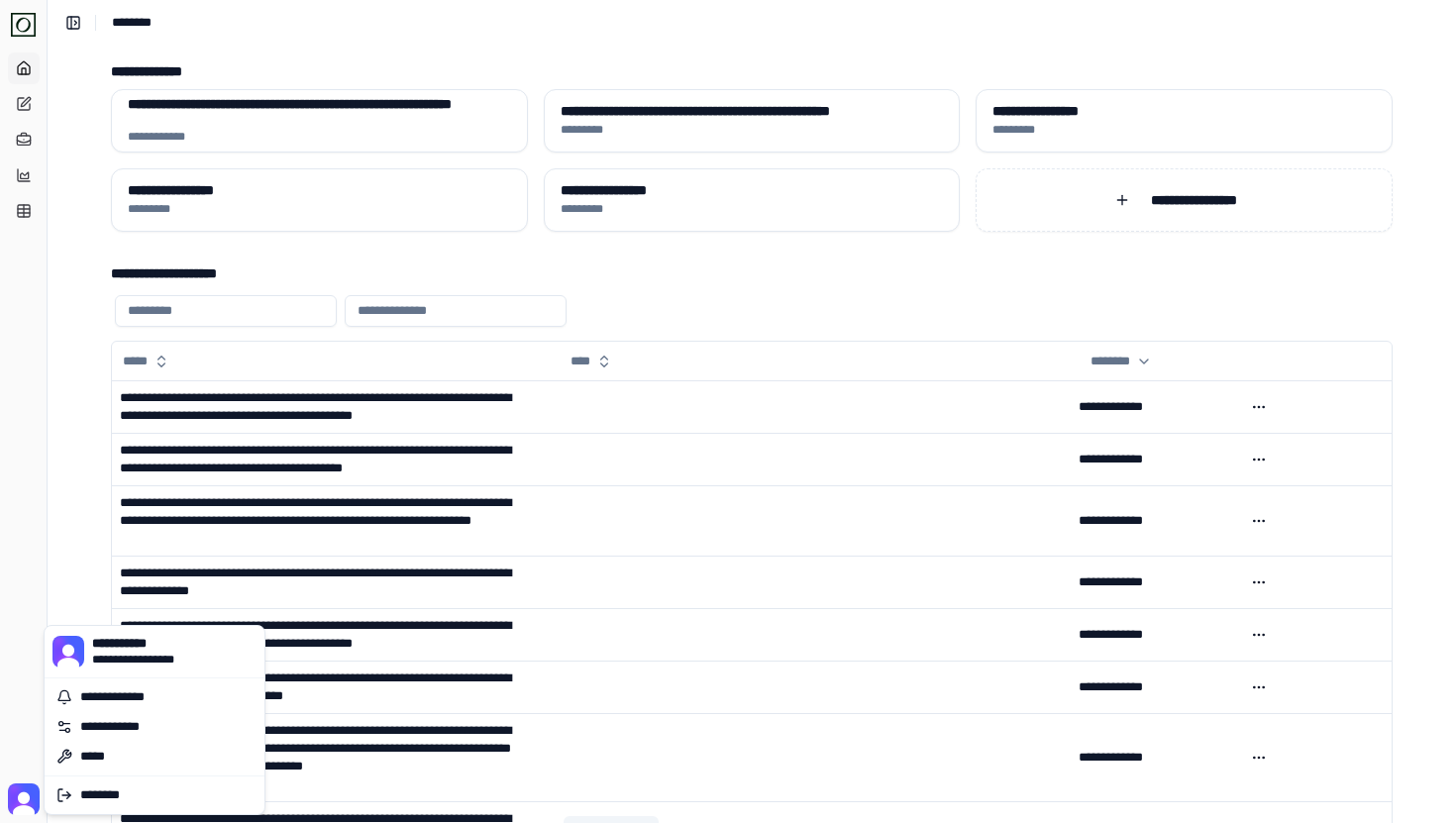 click on "**********" at bounding box center (728, 519) 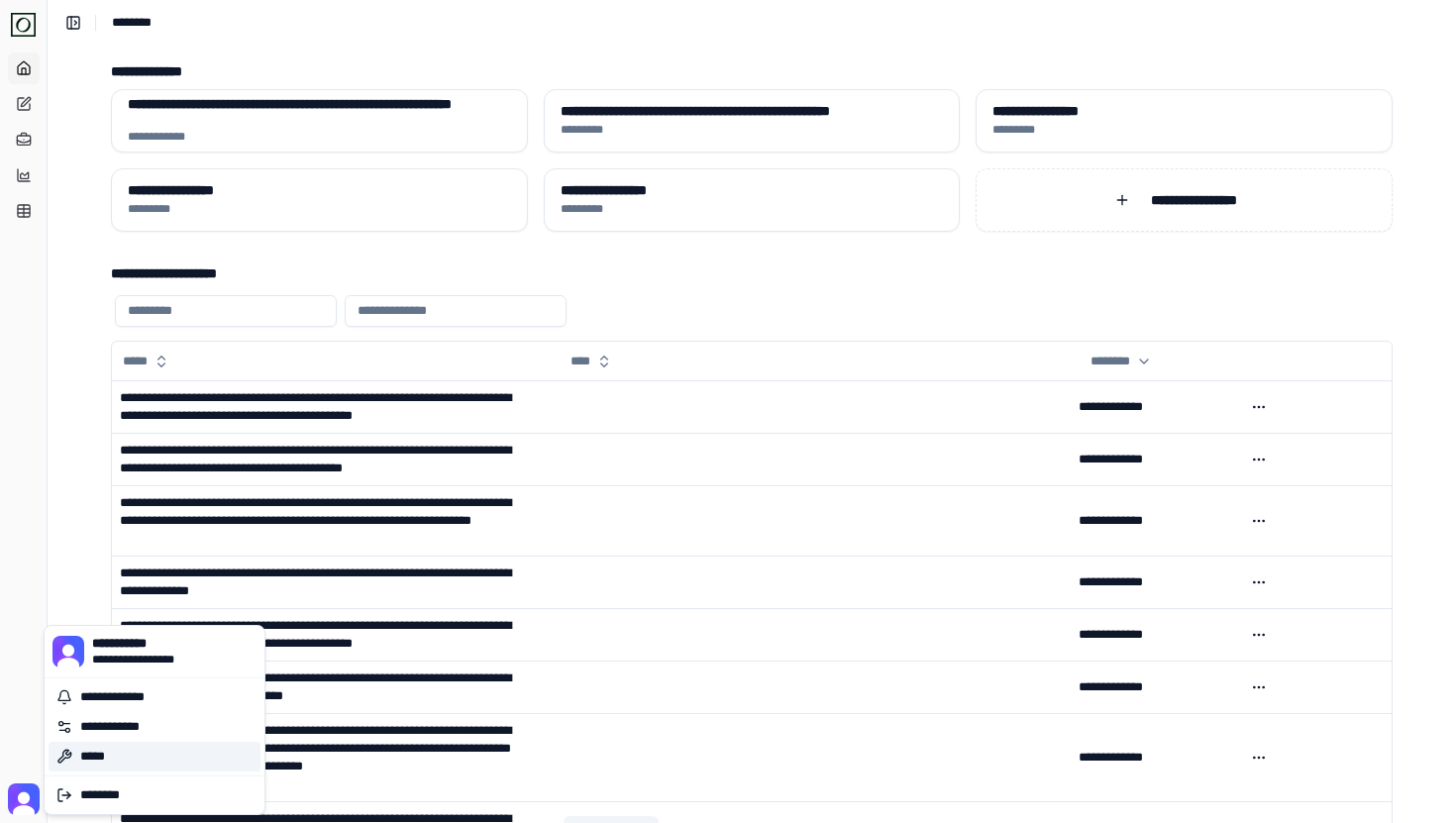 click on "*****" at bounding box center (155, 757) 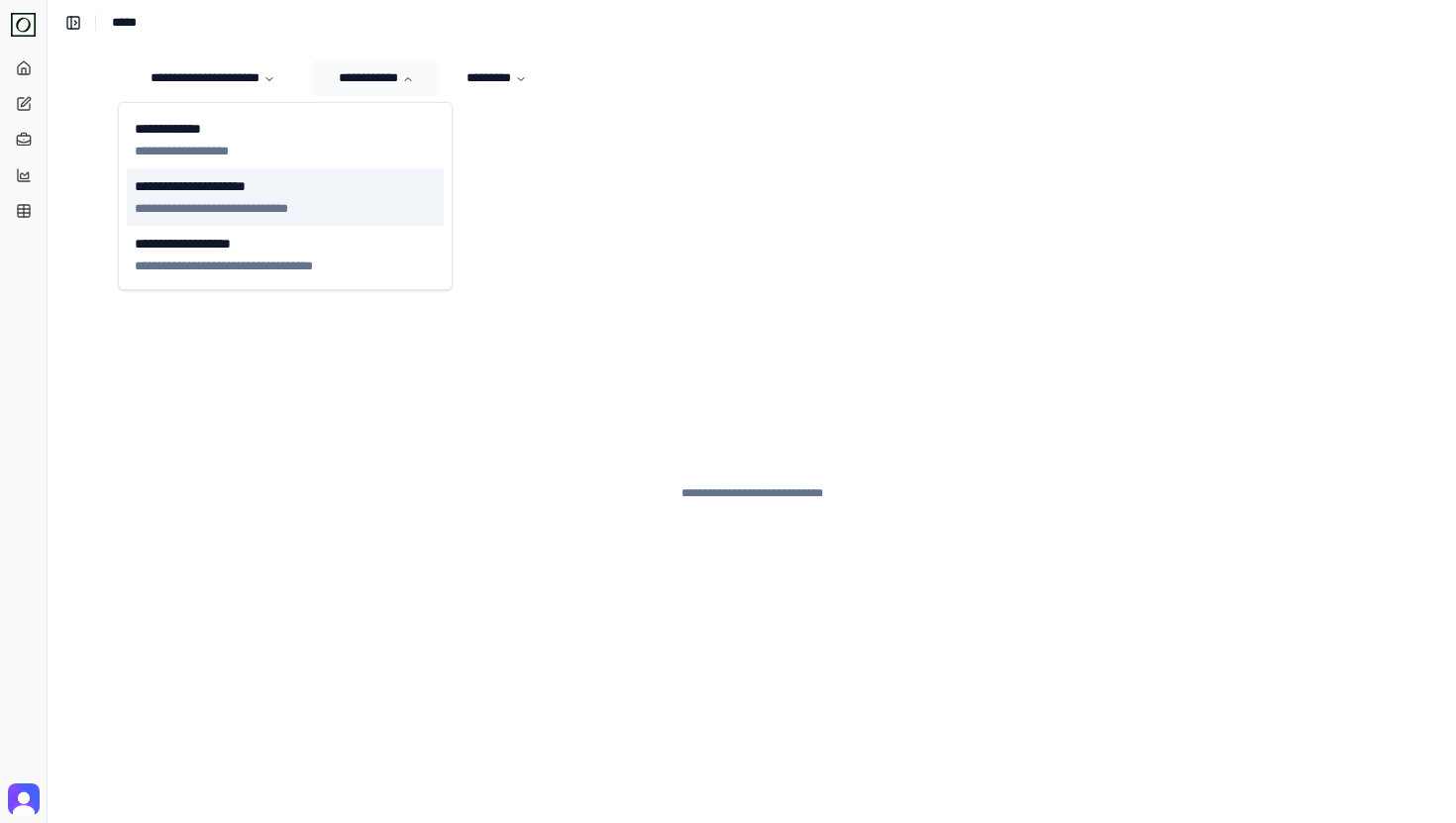 click on "**********" at bounding box center [285, 209] 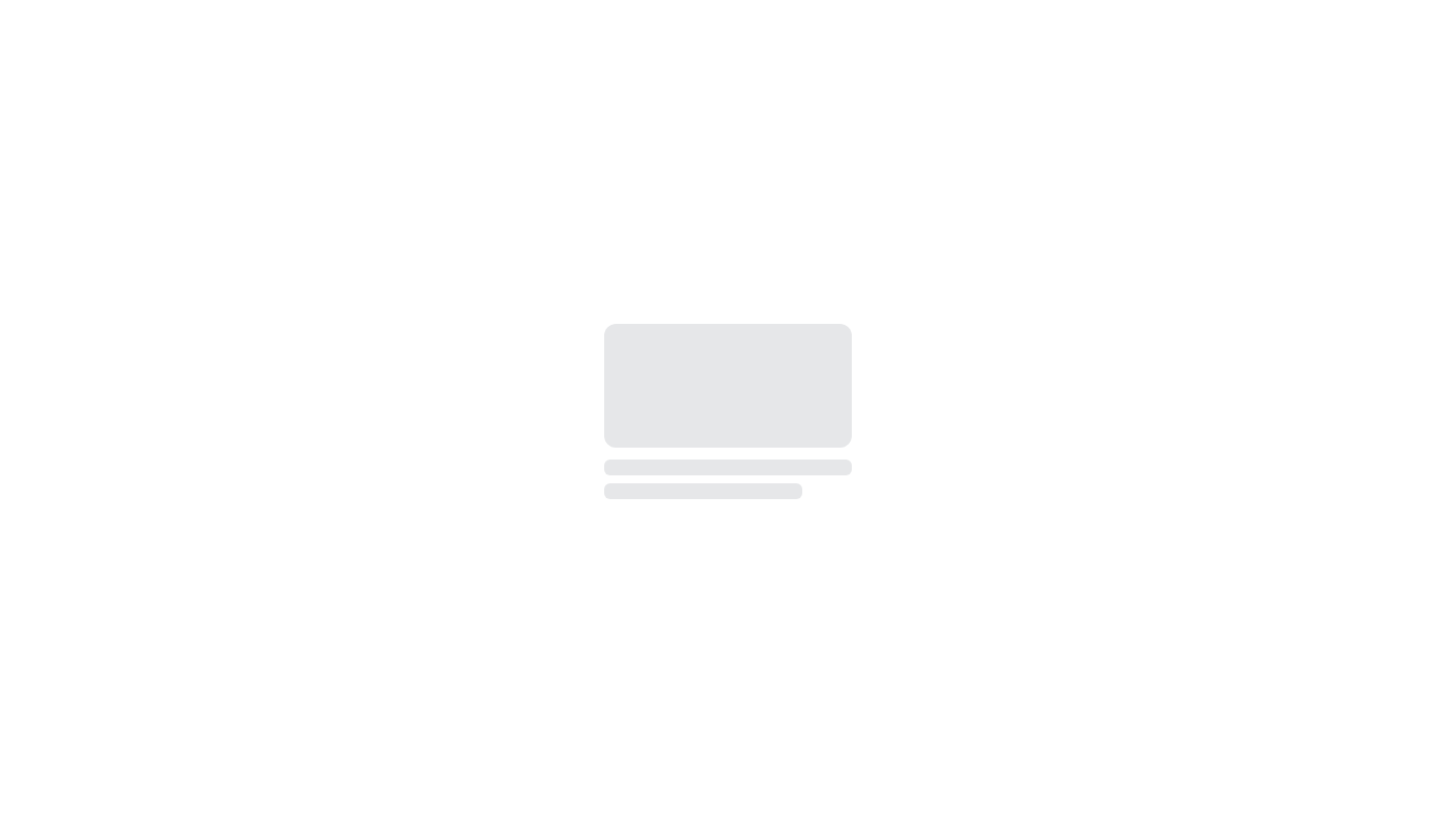 scroll, scrollTop: 0, scrollLeft: 0, axis: both 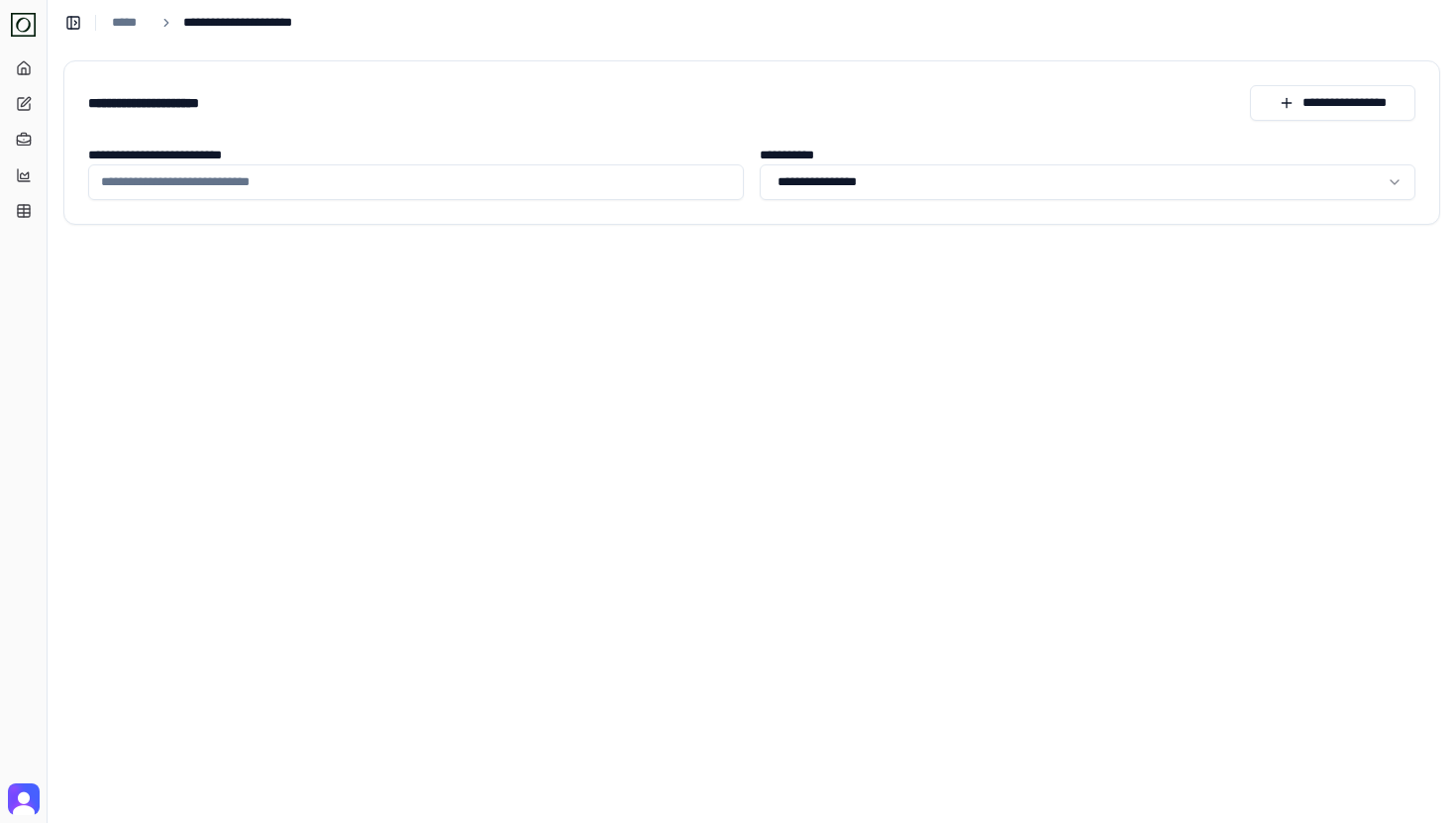 click on "**********" at bounding box center [416, 182] 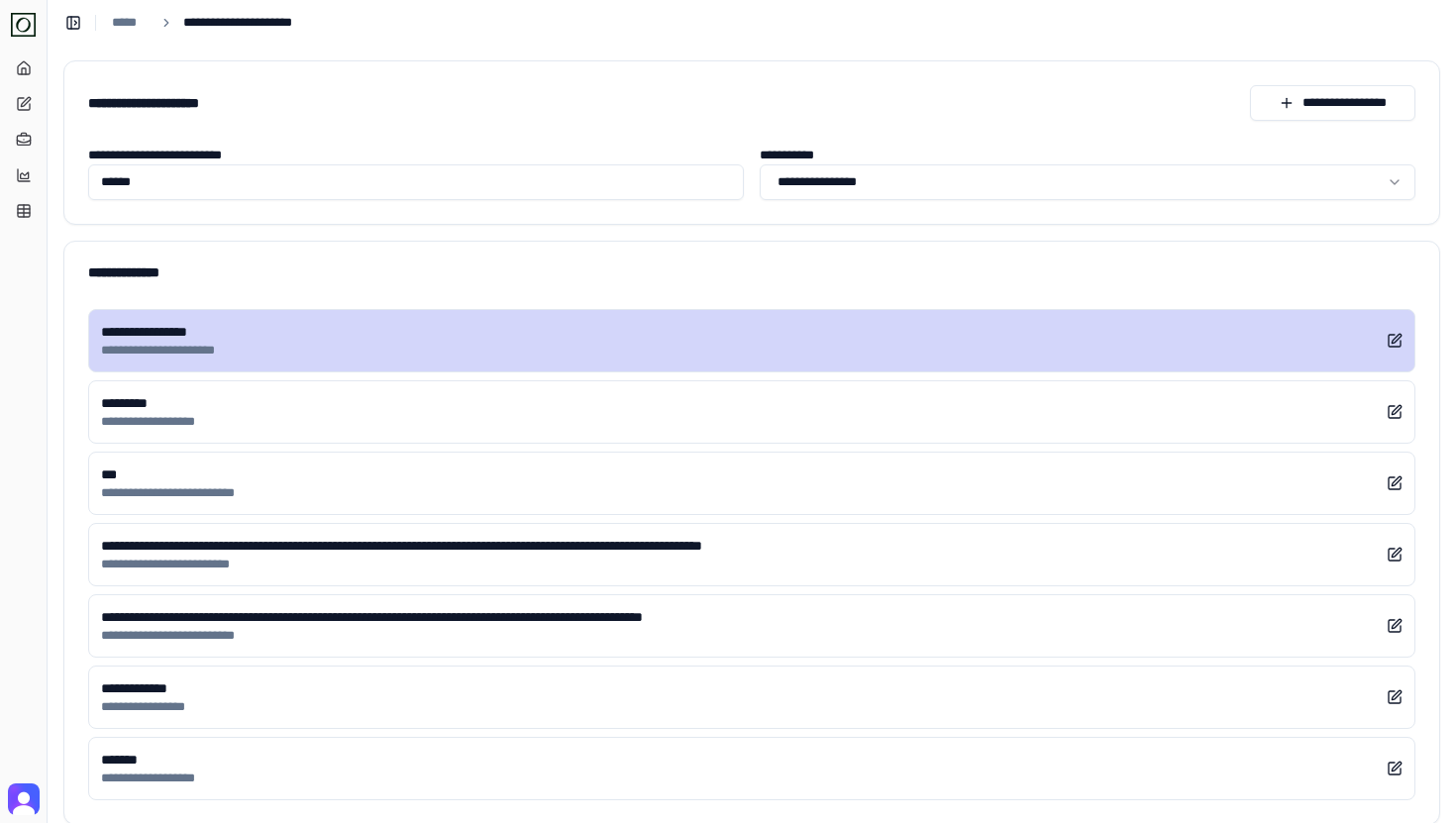 type on "******" 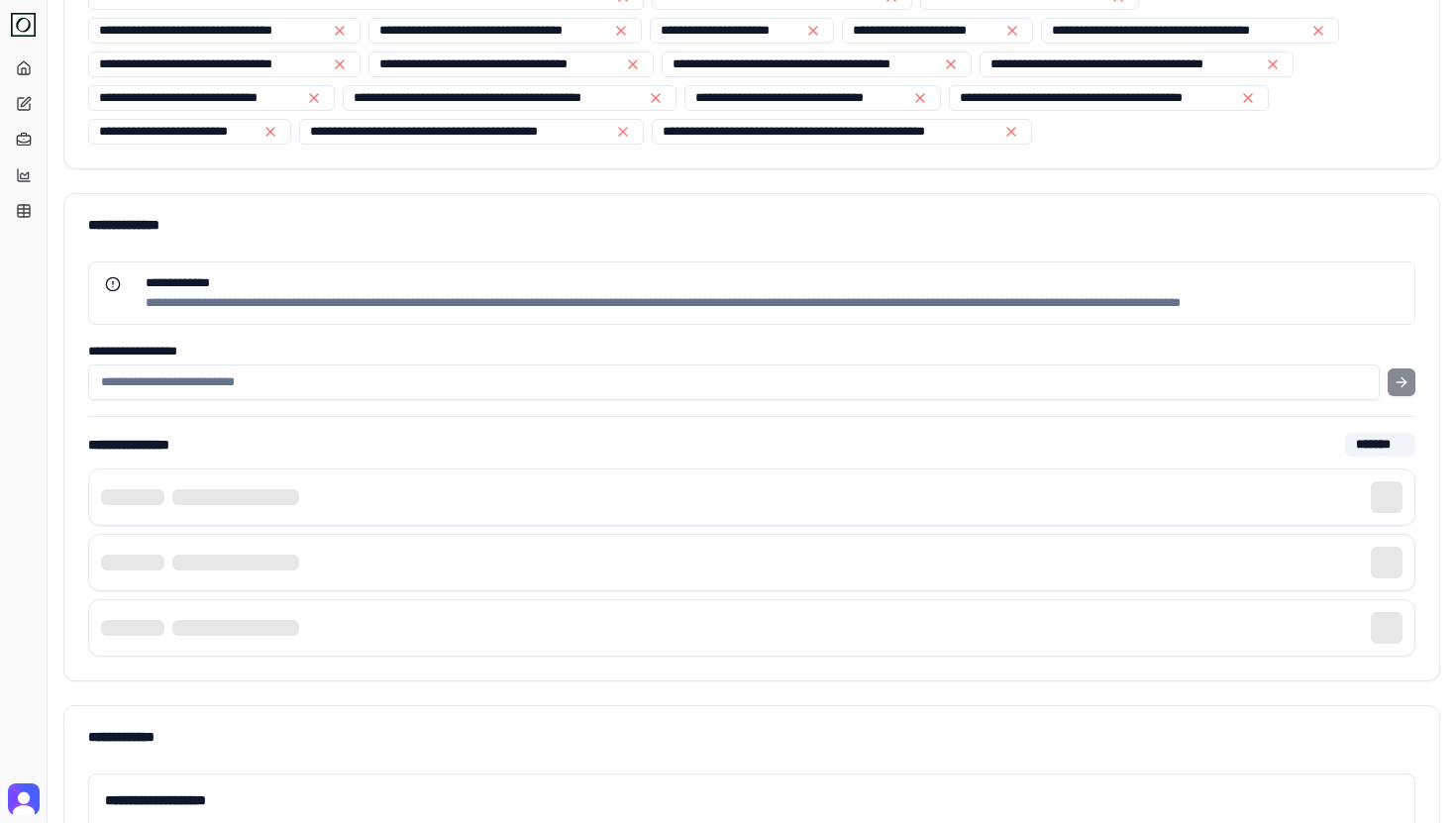 scroll, scrollTop: 1204, scrollLeft: 0, axis: vertical 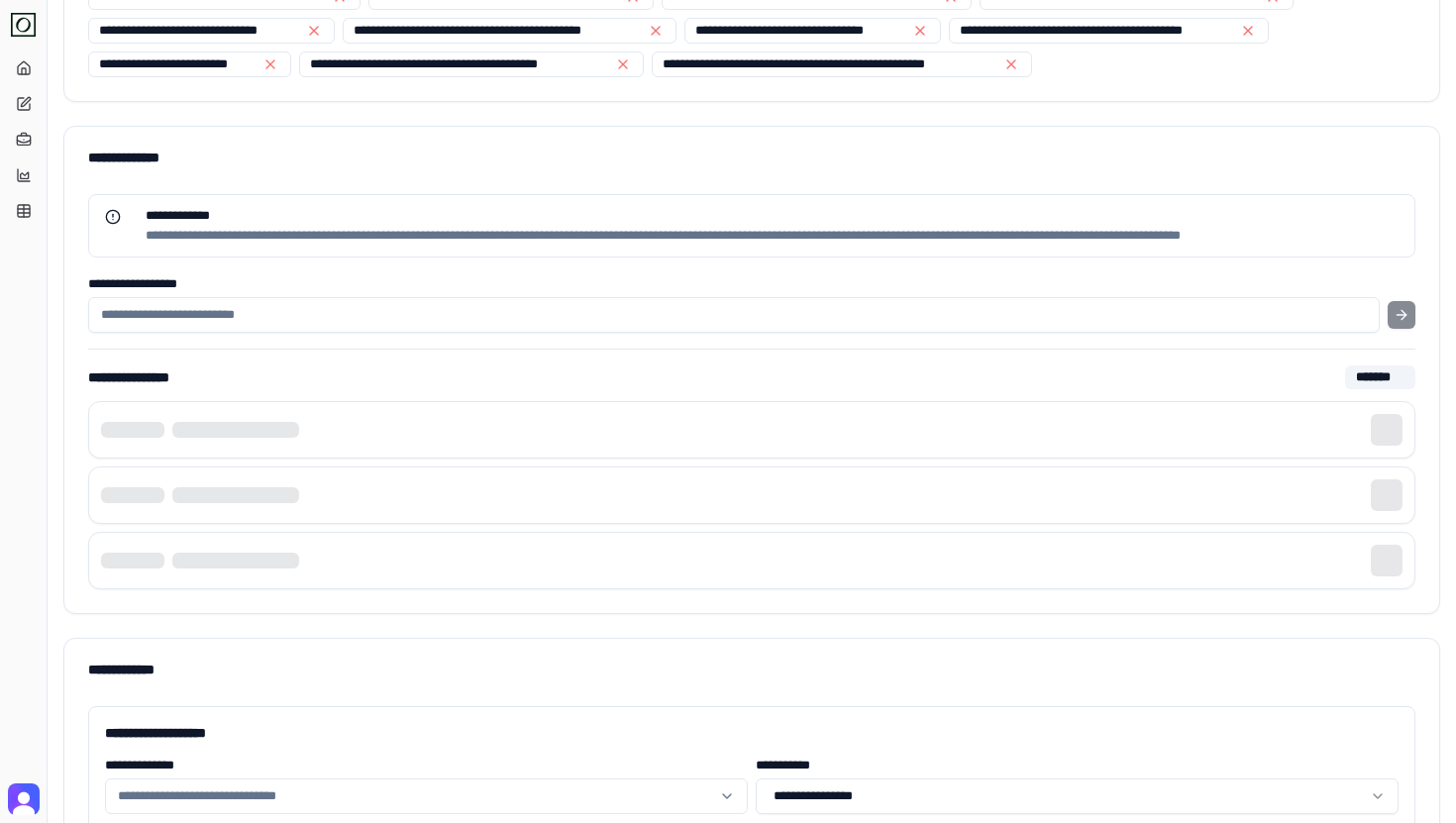 click on "**********" at bounding box center (734, 315) 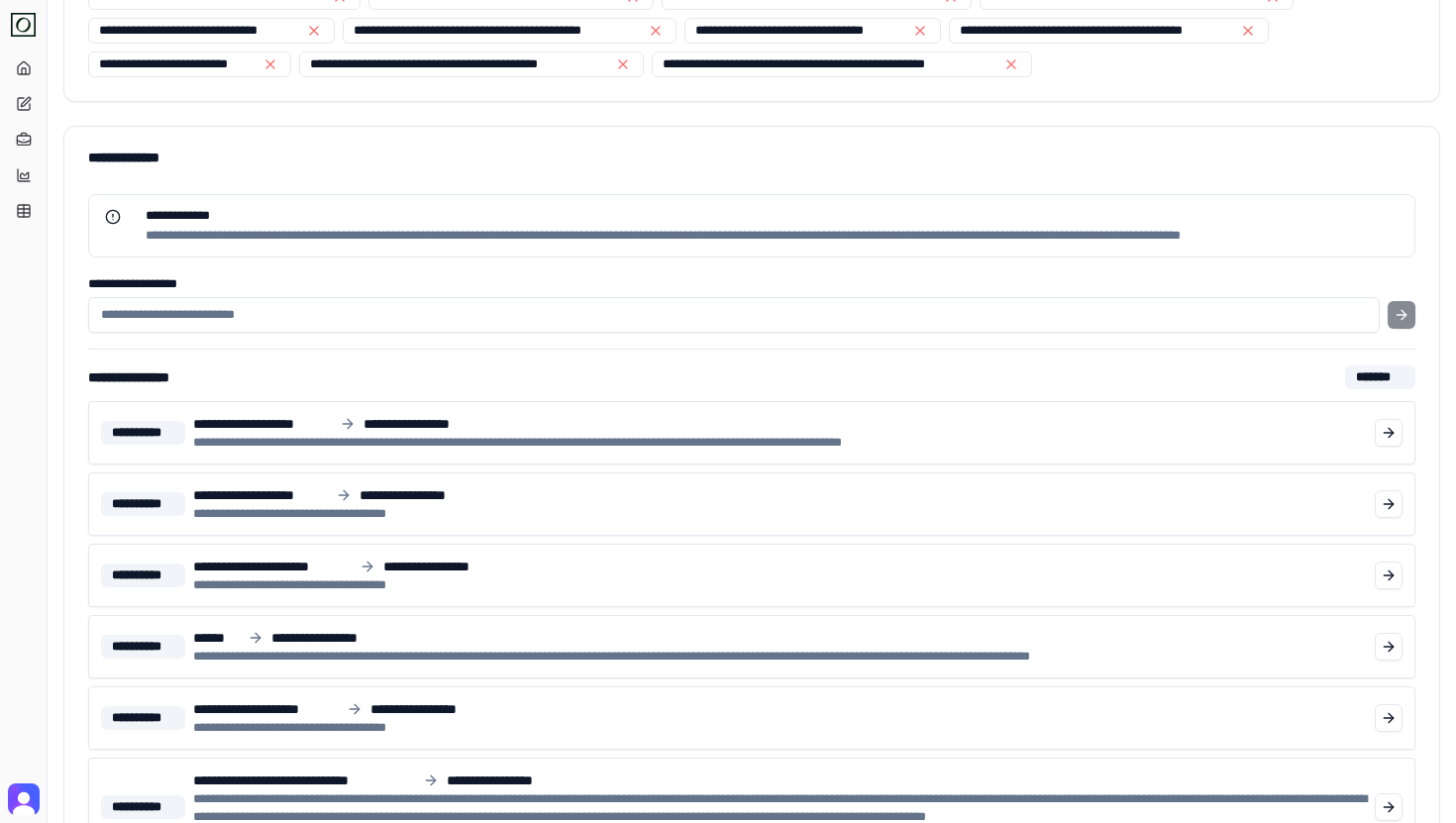 paste on "******" 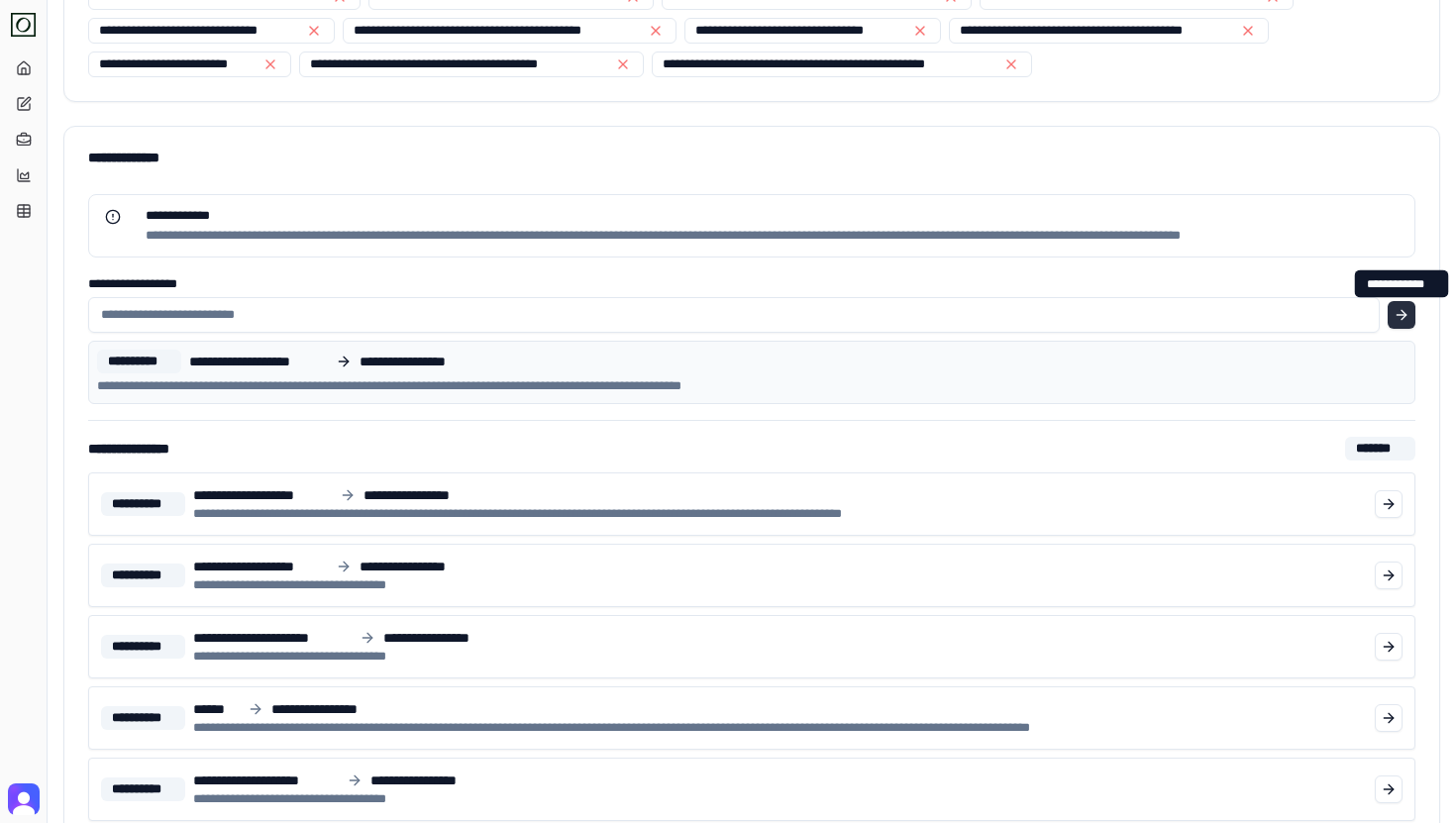 type on "******" 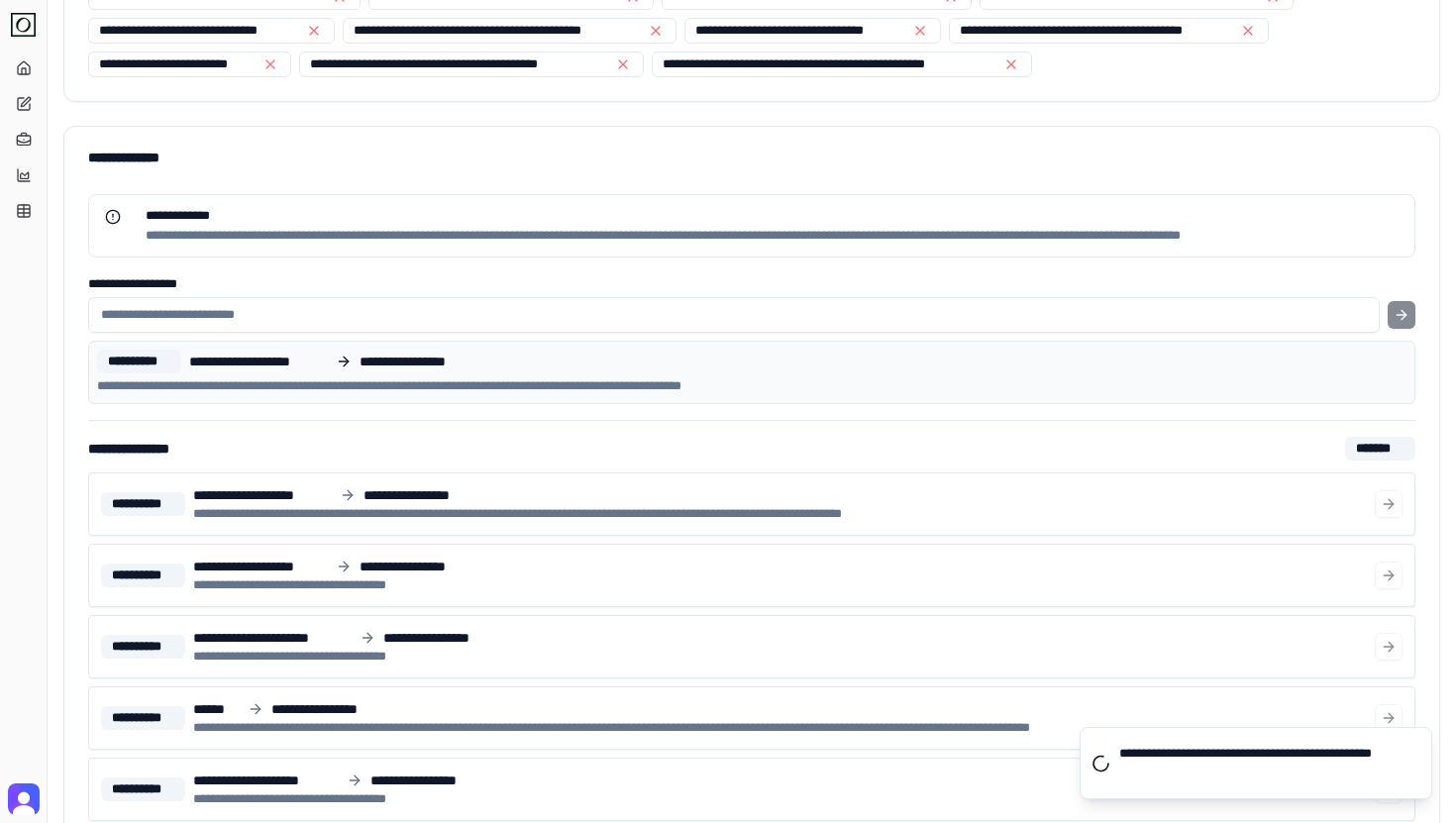 type 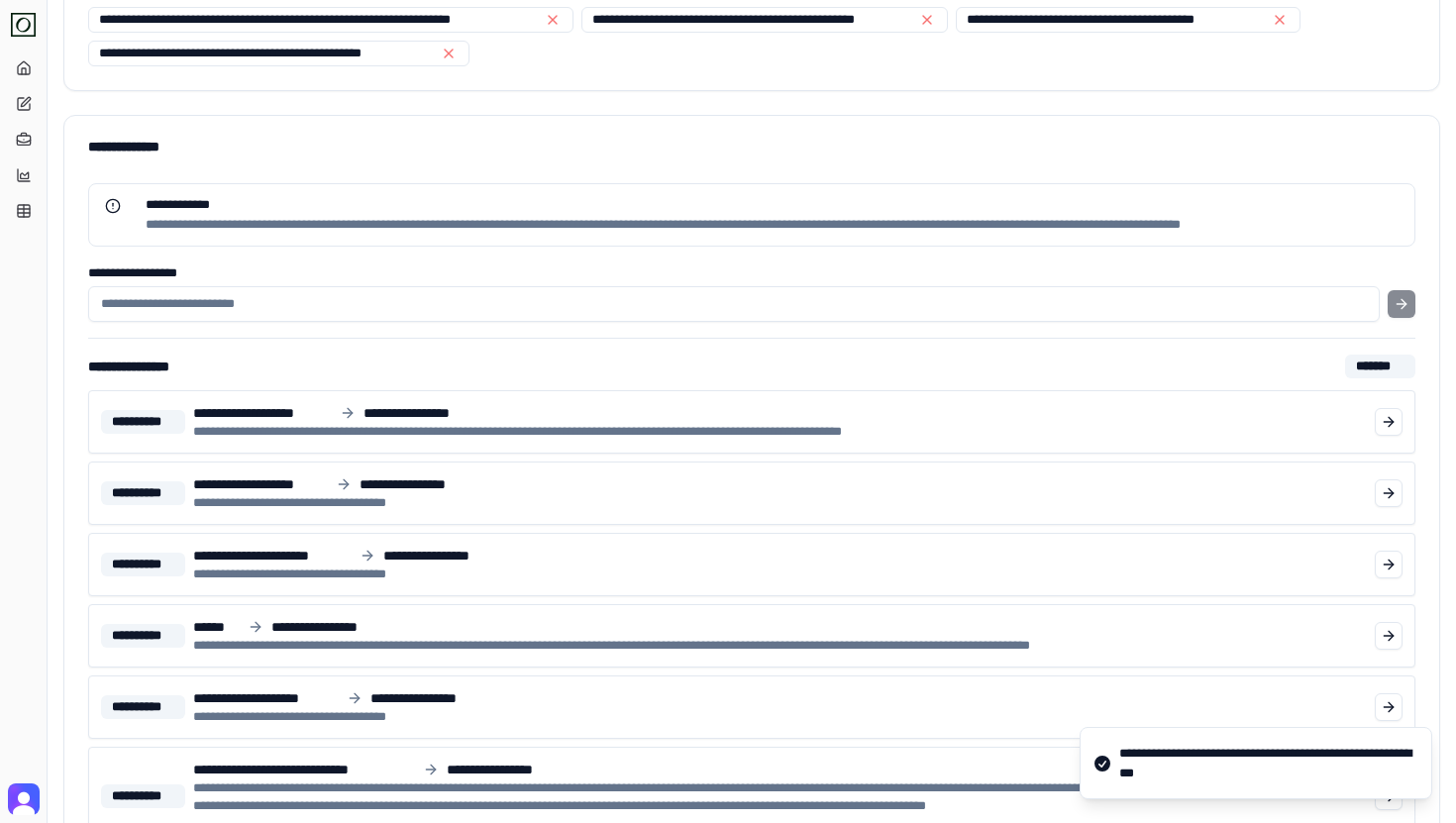 scroll, scrollTop: 1492, scrollLeft: 0, axis: vertical 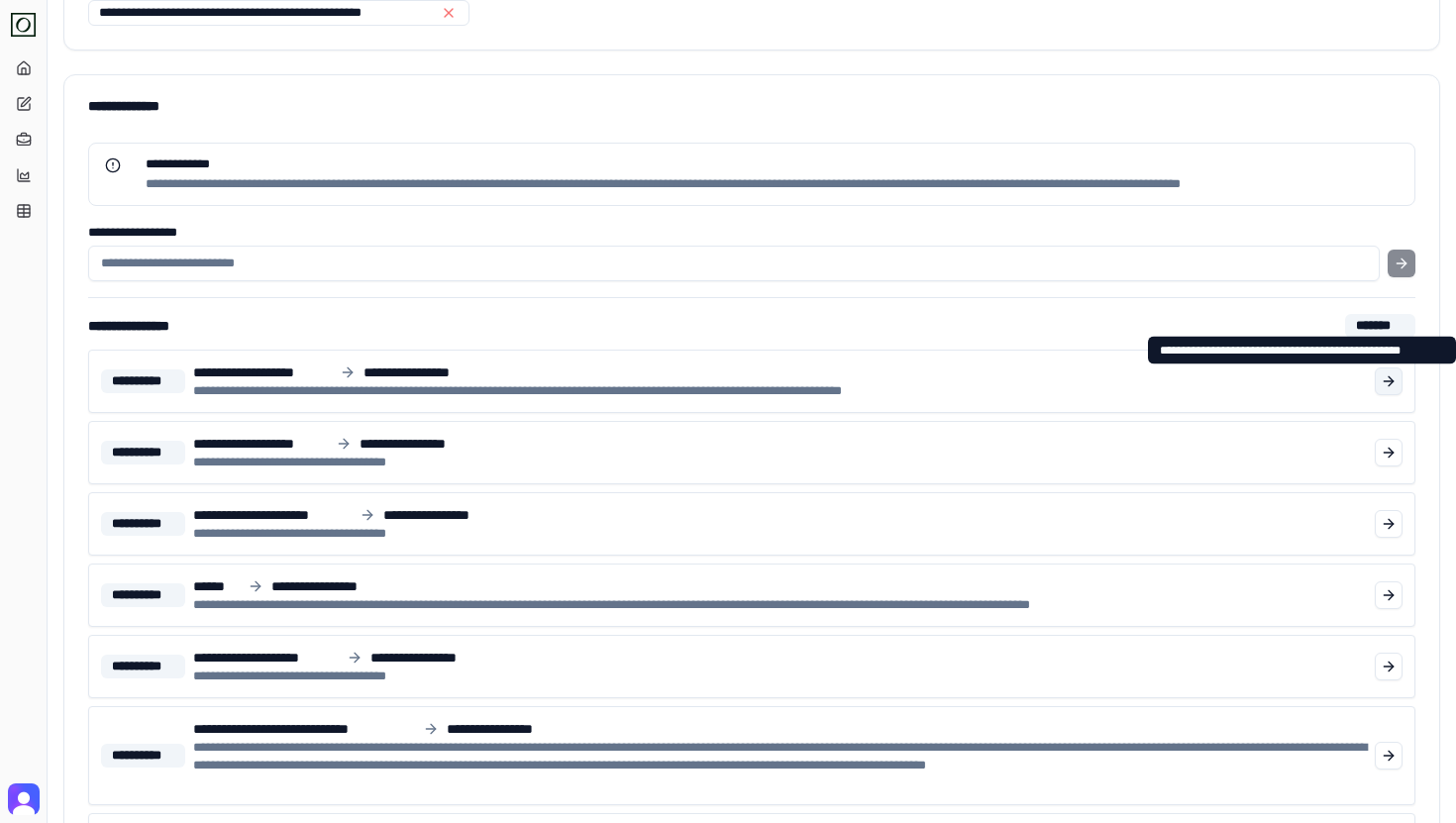 click at bounding box center (1389, 381) 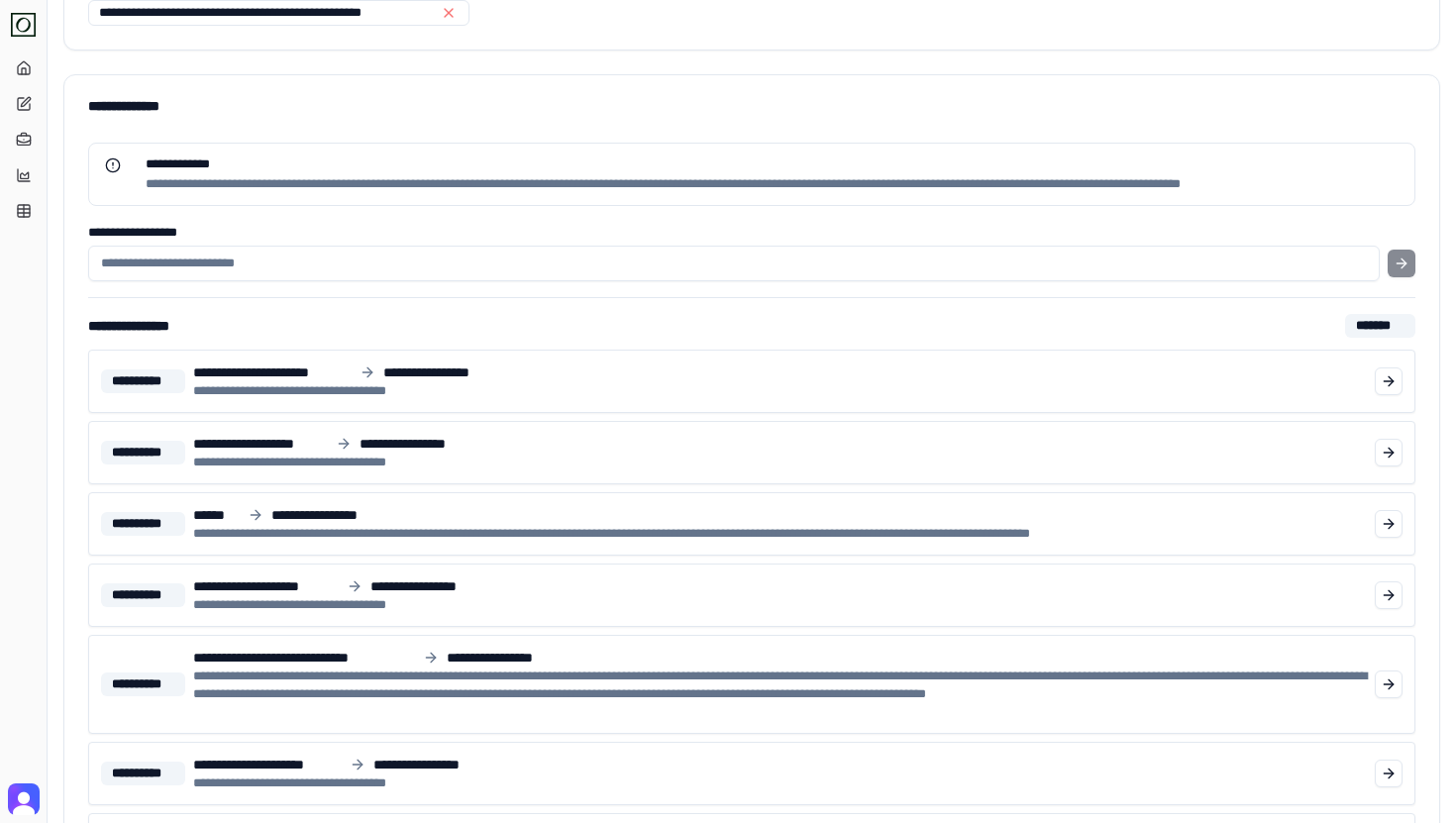 scroll, scrollTop: 1553, scrollLeft: 0, axis: vertical 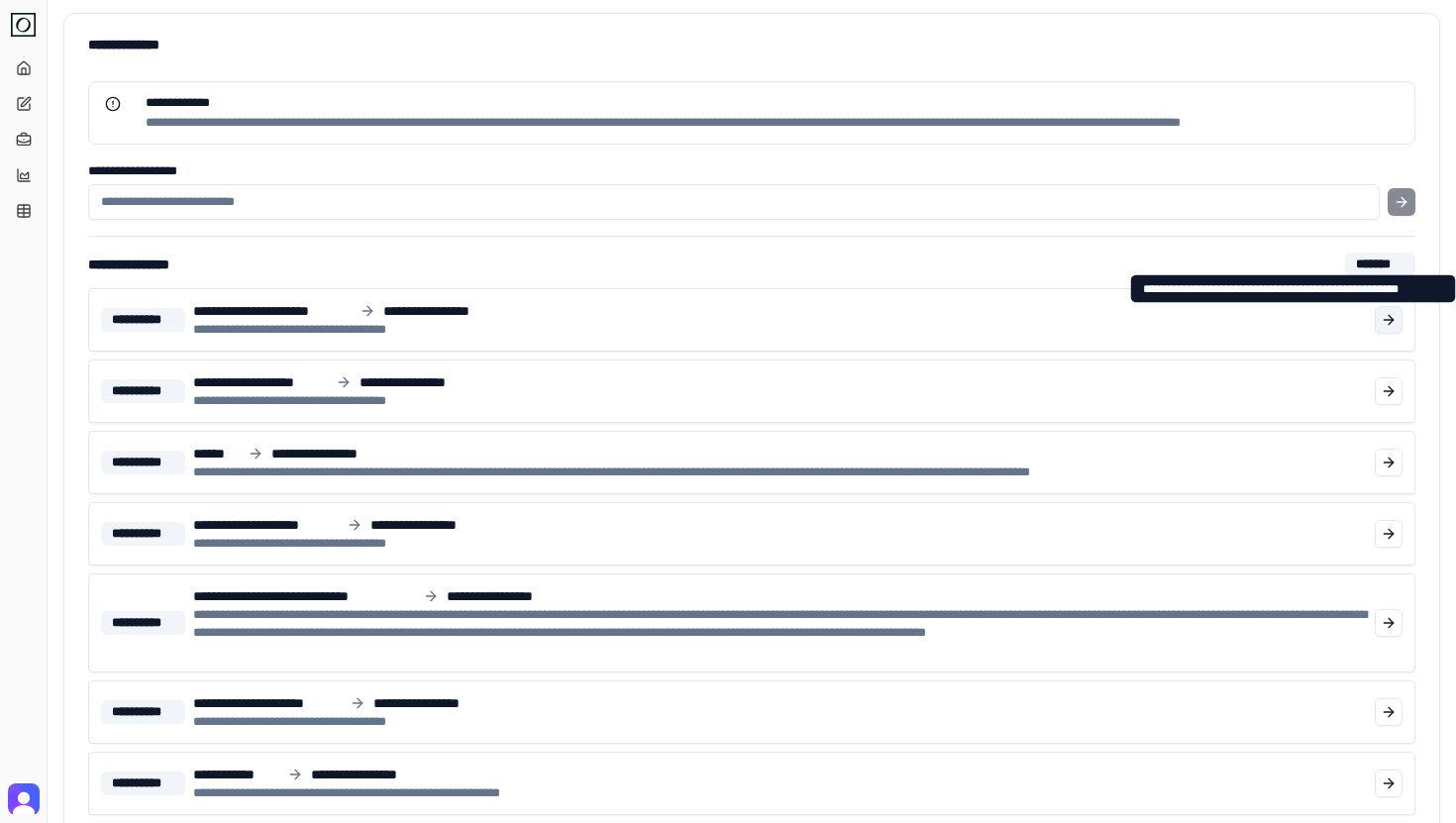 click at bounding box center [1389, 320] 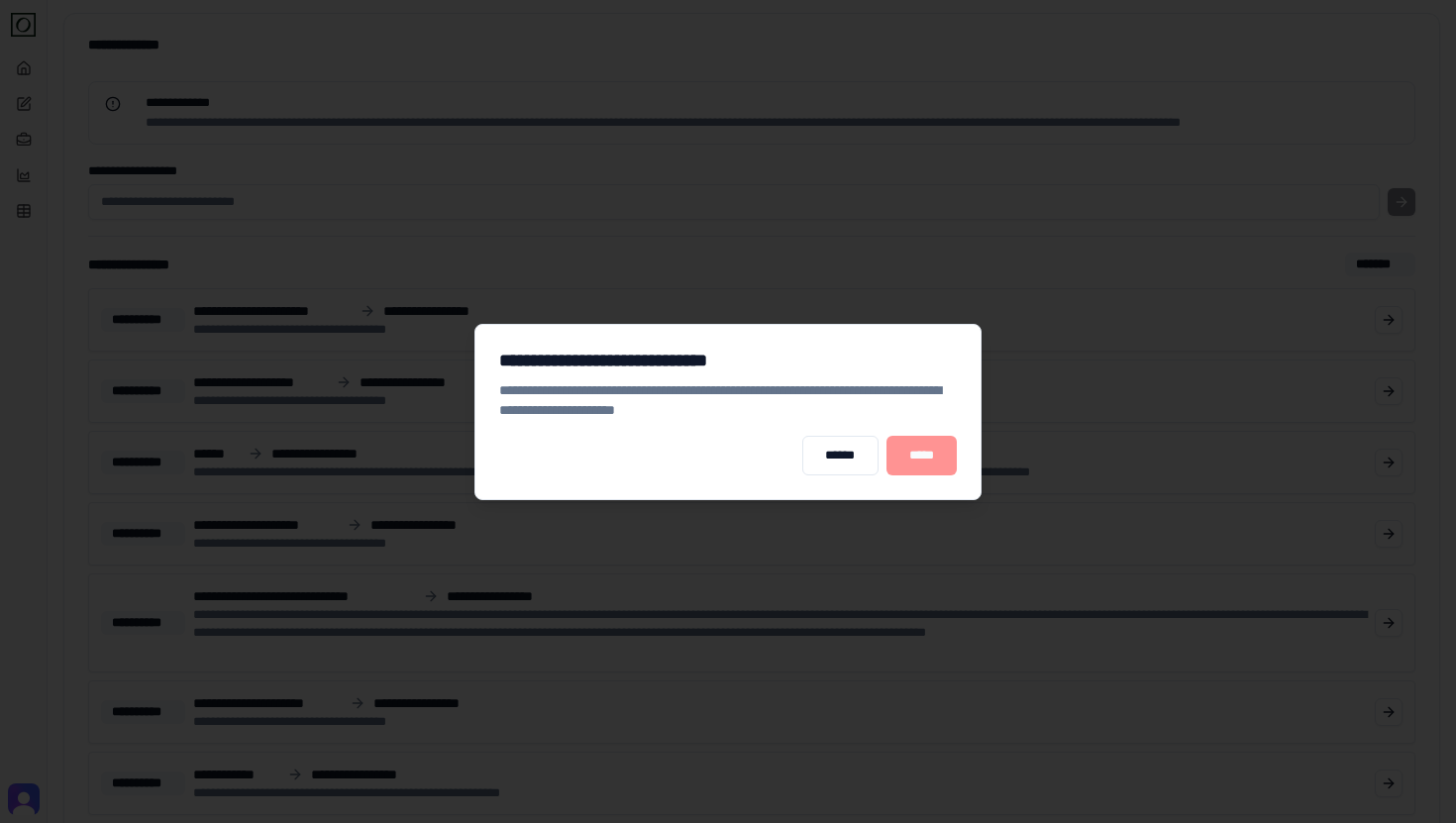 click on "*****" at bounding box center [921, 456] 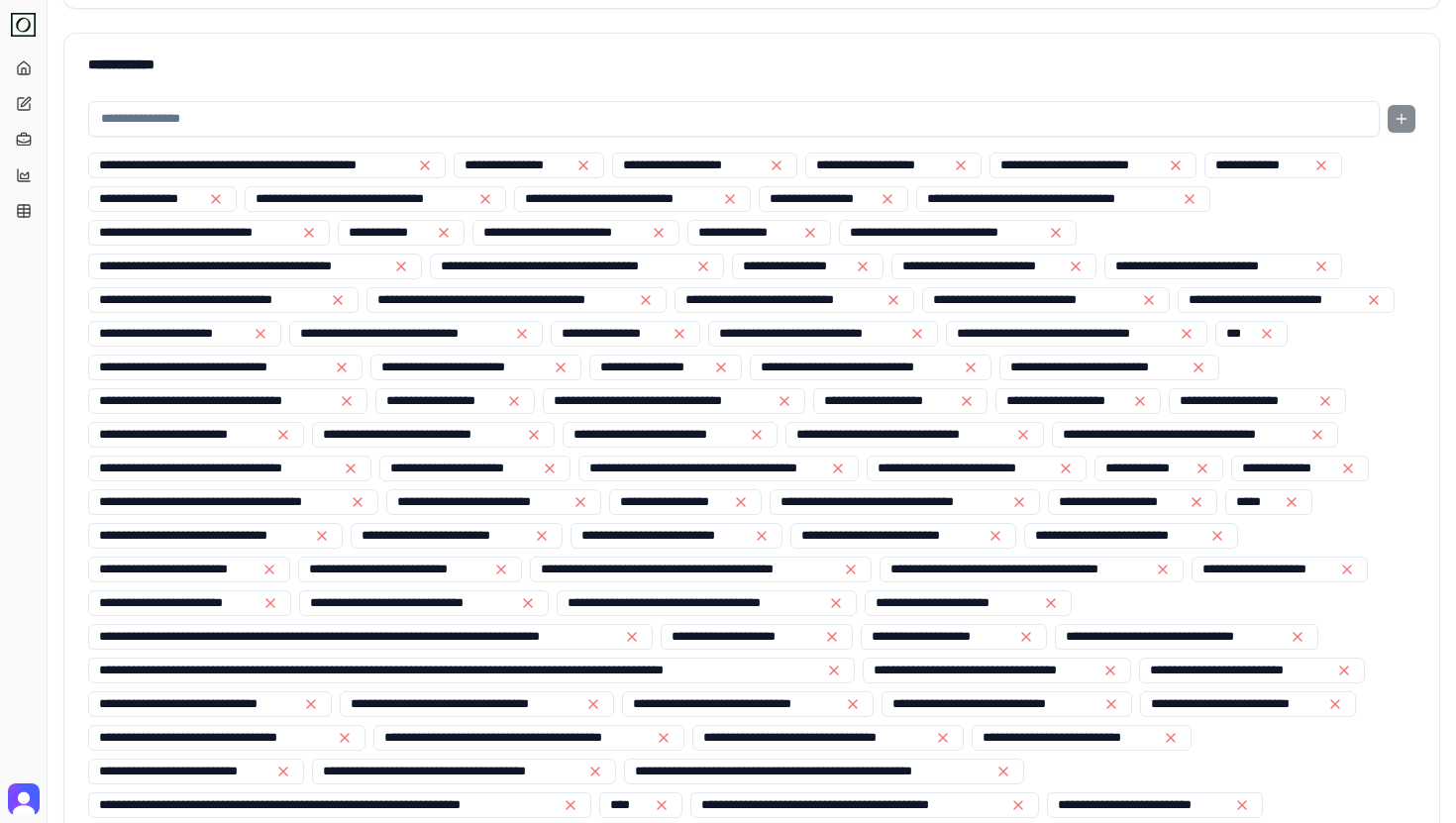scroll, scrollTop: 0, scrollLeft: 0, axis: both 